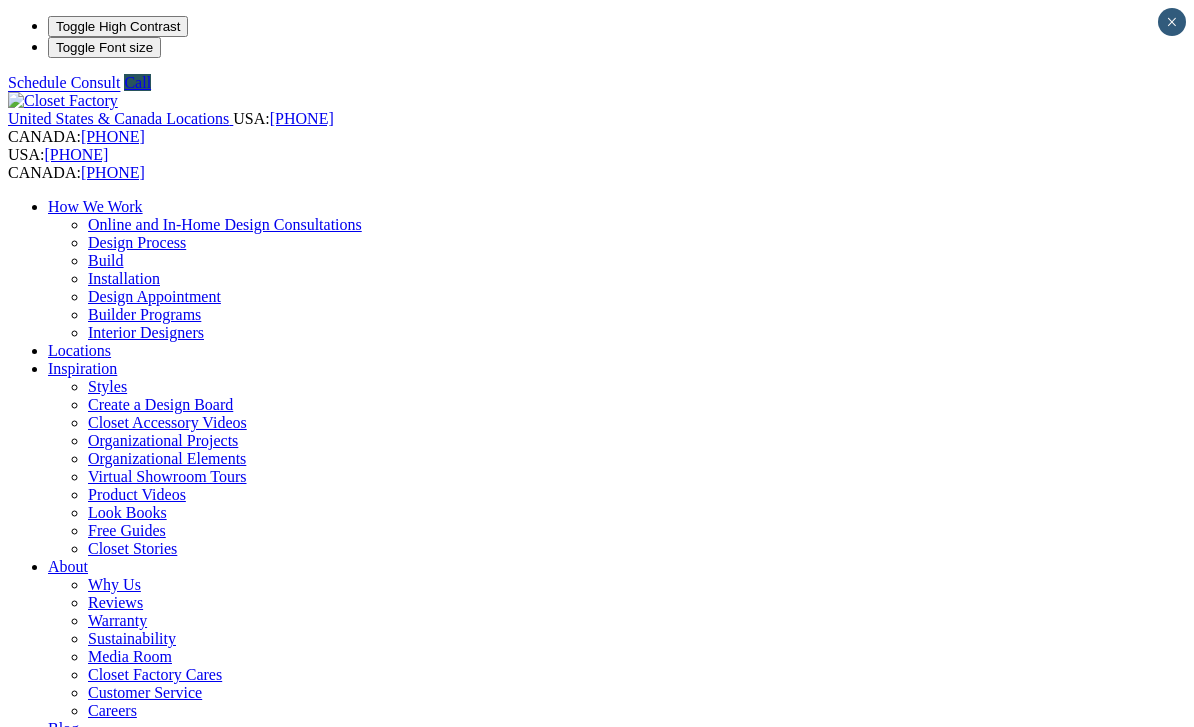 scroll, scrollTop: 131, scrollLeft: 0, axis: vertical 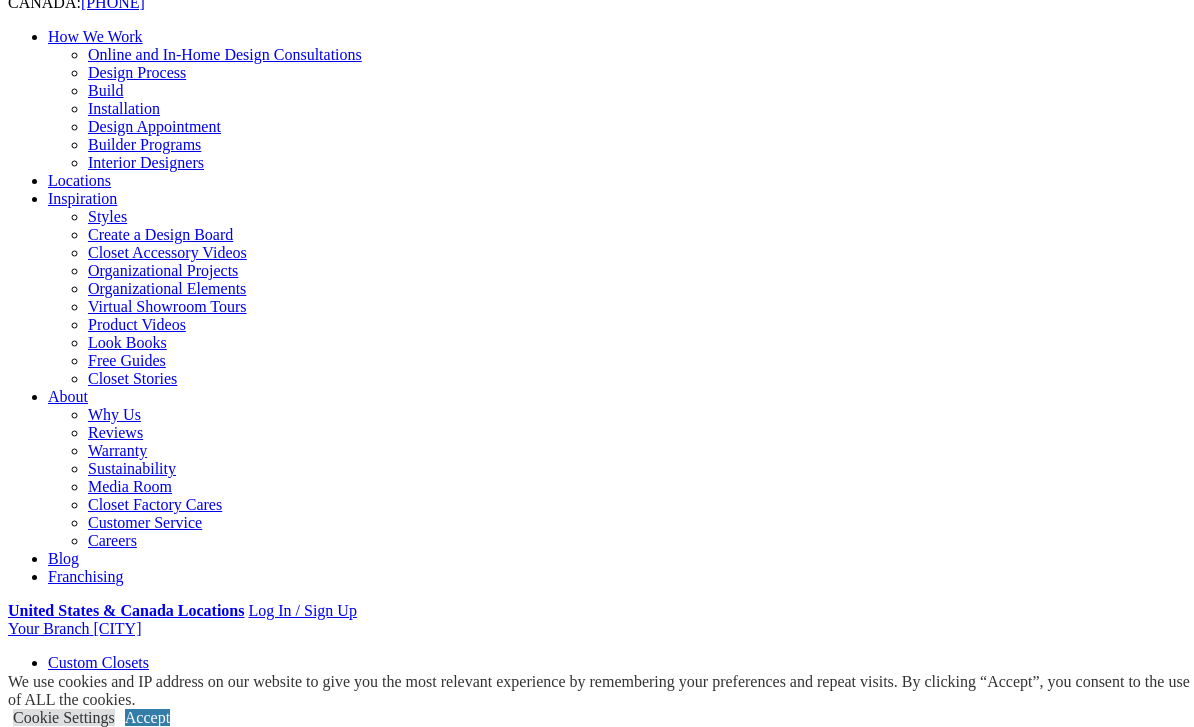 click at bounding box center (164, 1182) 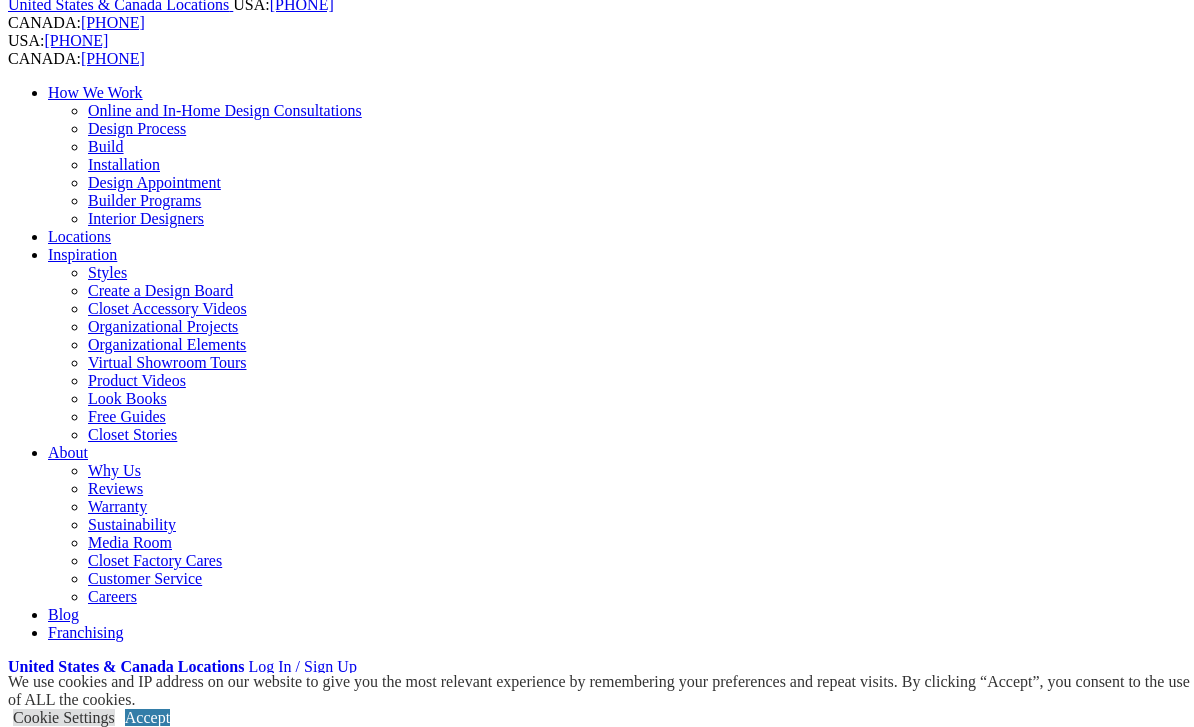 scroll, scrollTop: 111, scrollLeft: 0, axis: vertical 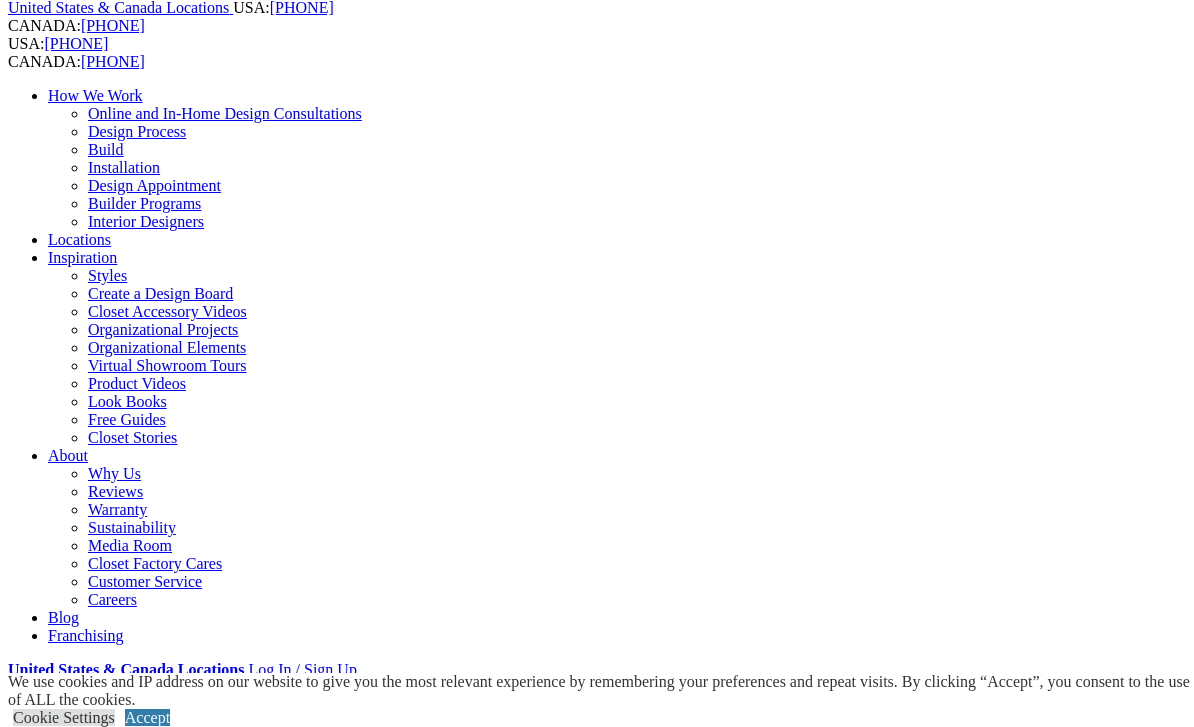 click on "Next Slide" at bounding box center [597, 1890] 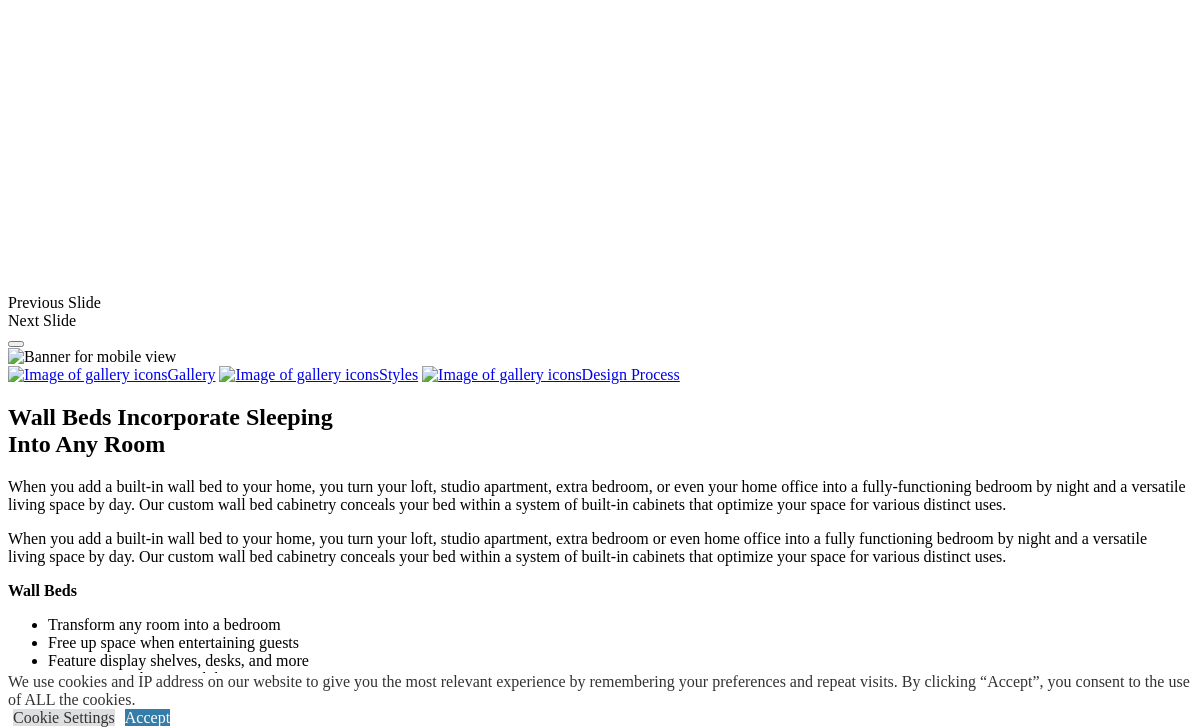 scroll, scrollTop: 1679, scrollLeft: 0, axis: vertical 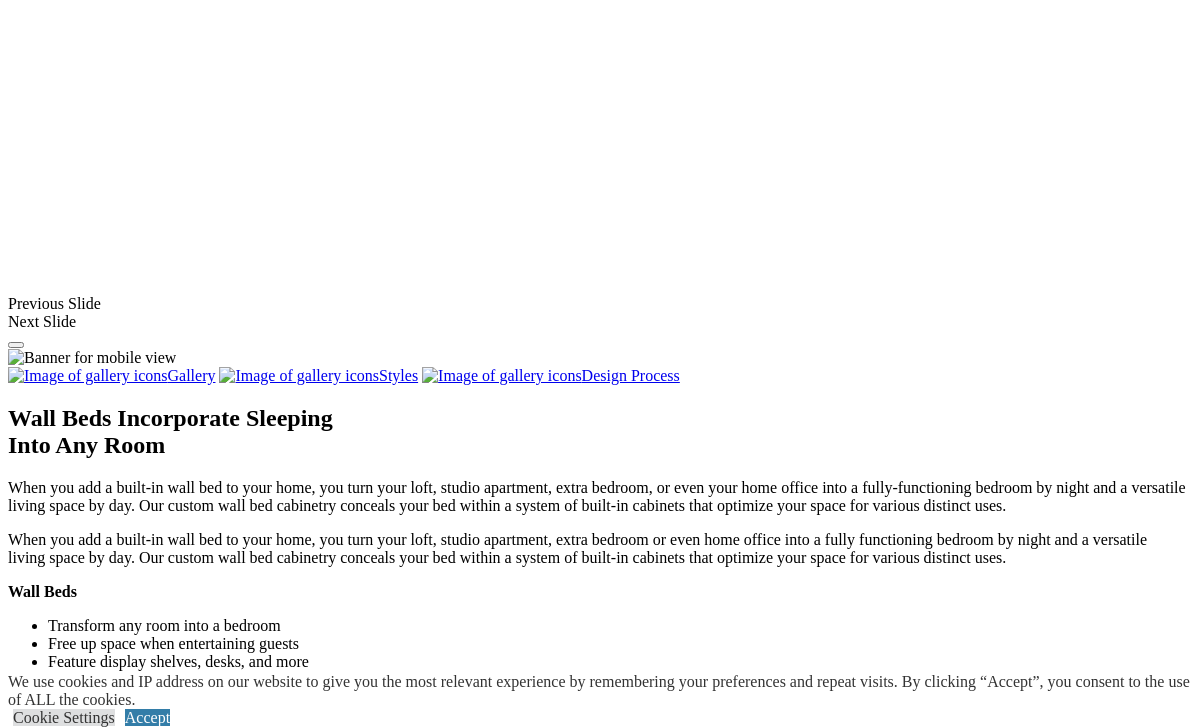 click at bounding box center [129, 1453] 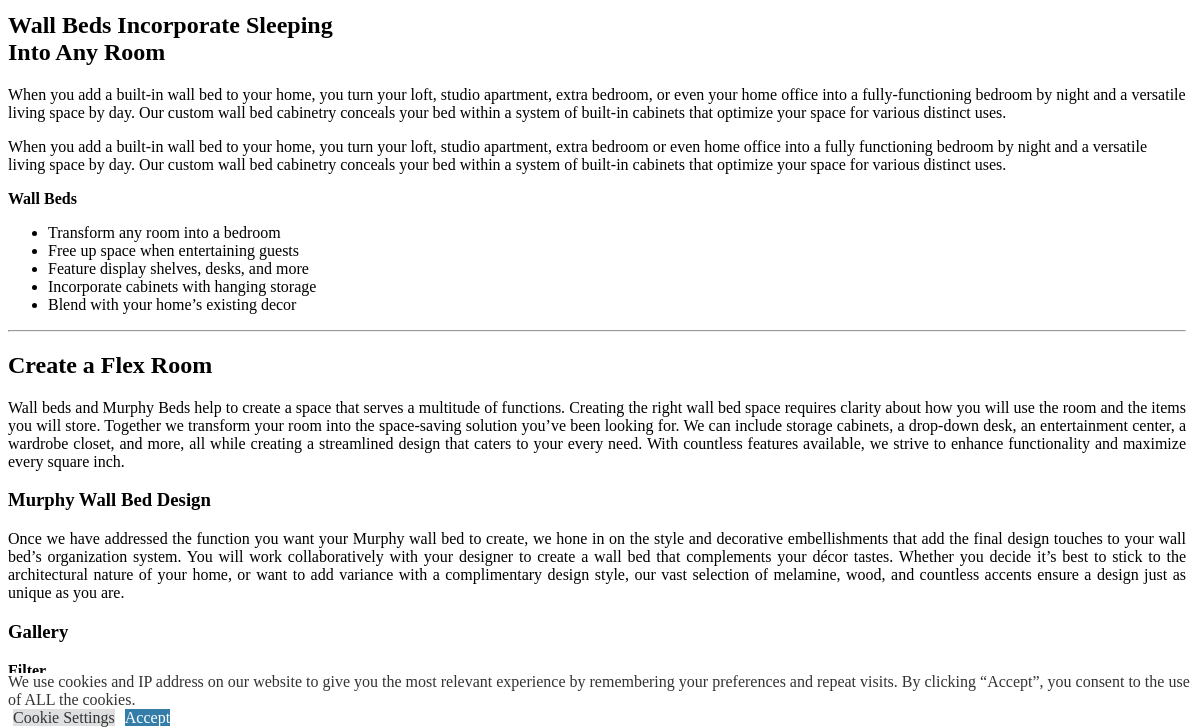 scroll, scrollTop: 2092, scrollLeft: 0, axis: vertical 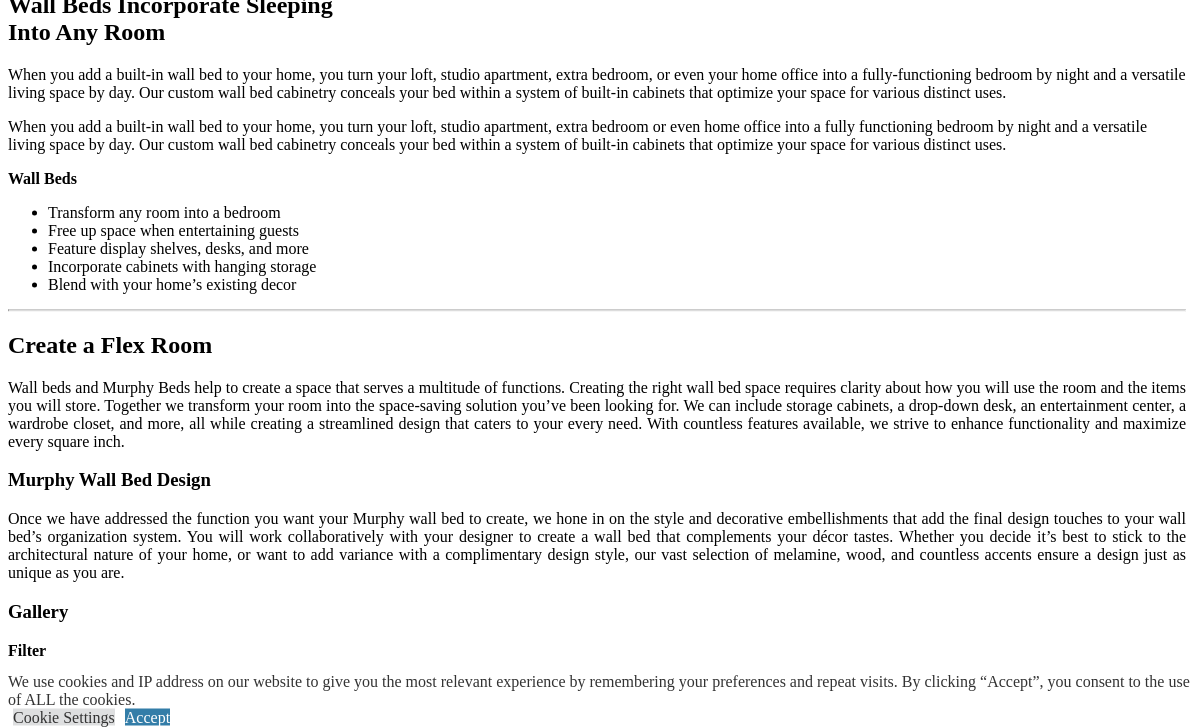click on "Accept" at bounding box center (147, 717) 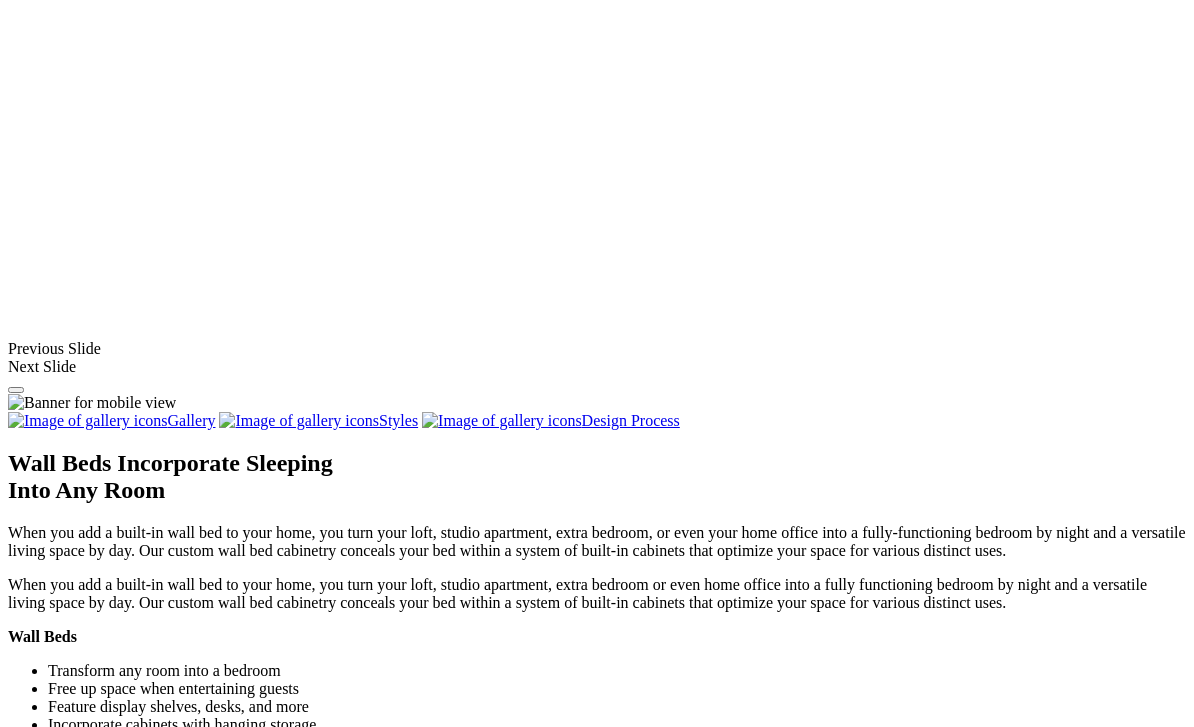 scroll, scrollTop: 1633, scrollLeft: 0, axis: vertical 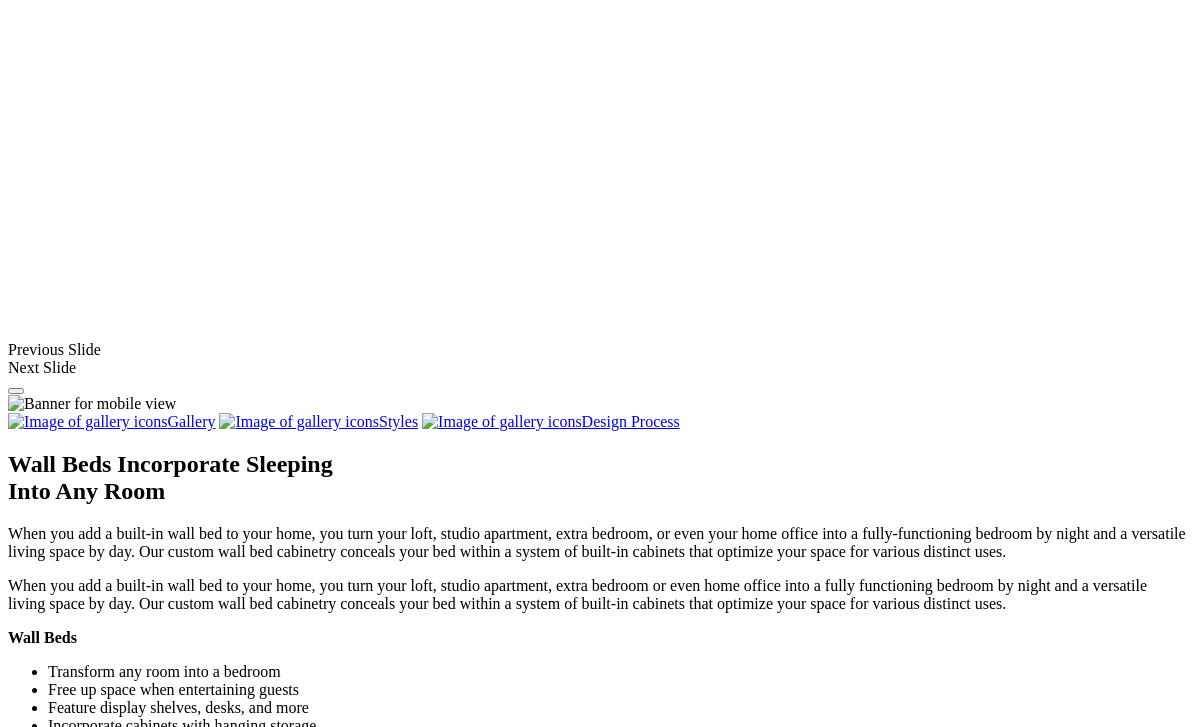click on "Your Branch
El Paso
ZIP code
*" at bounding box center [597, -834] 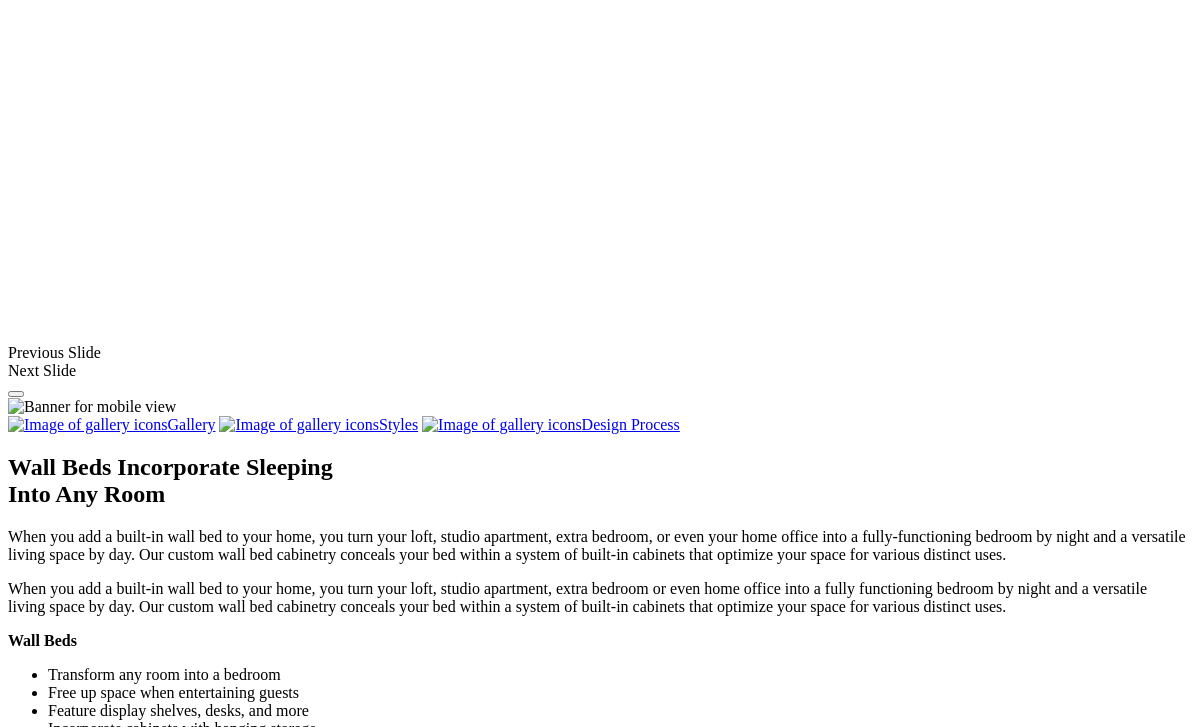 type on "*****" 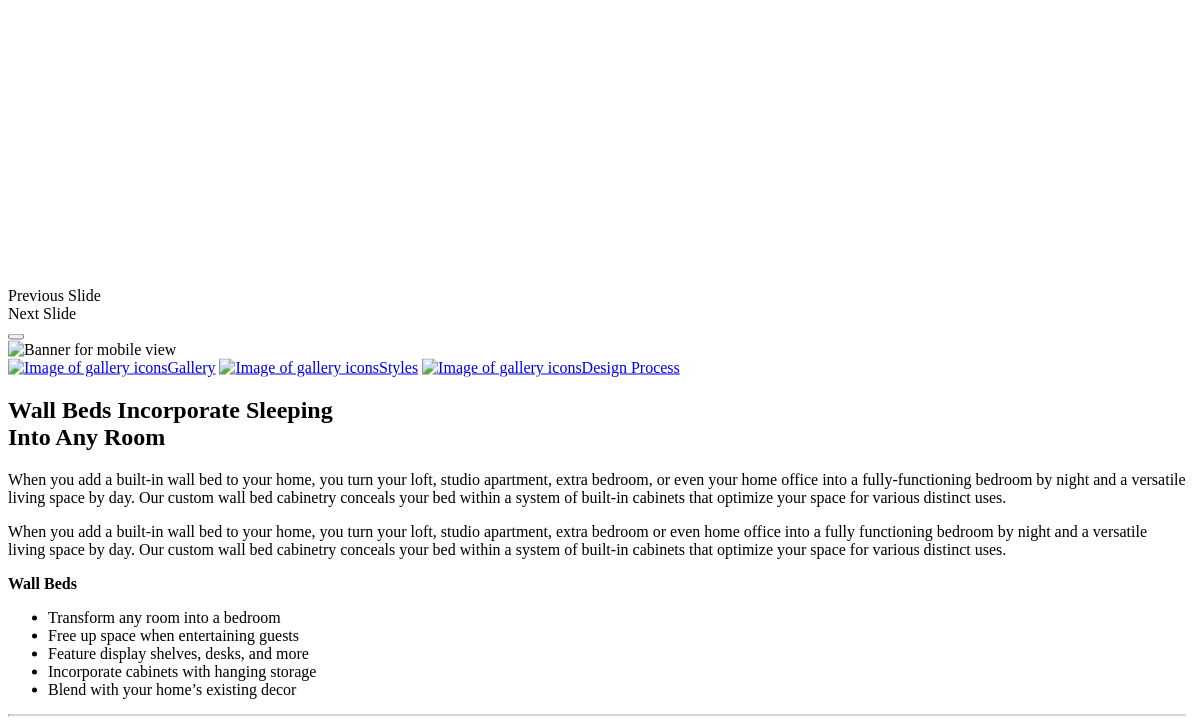 scroll, scrollTop: 1688, scrollLeft: 0, axis: vertical 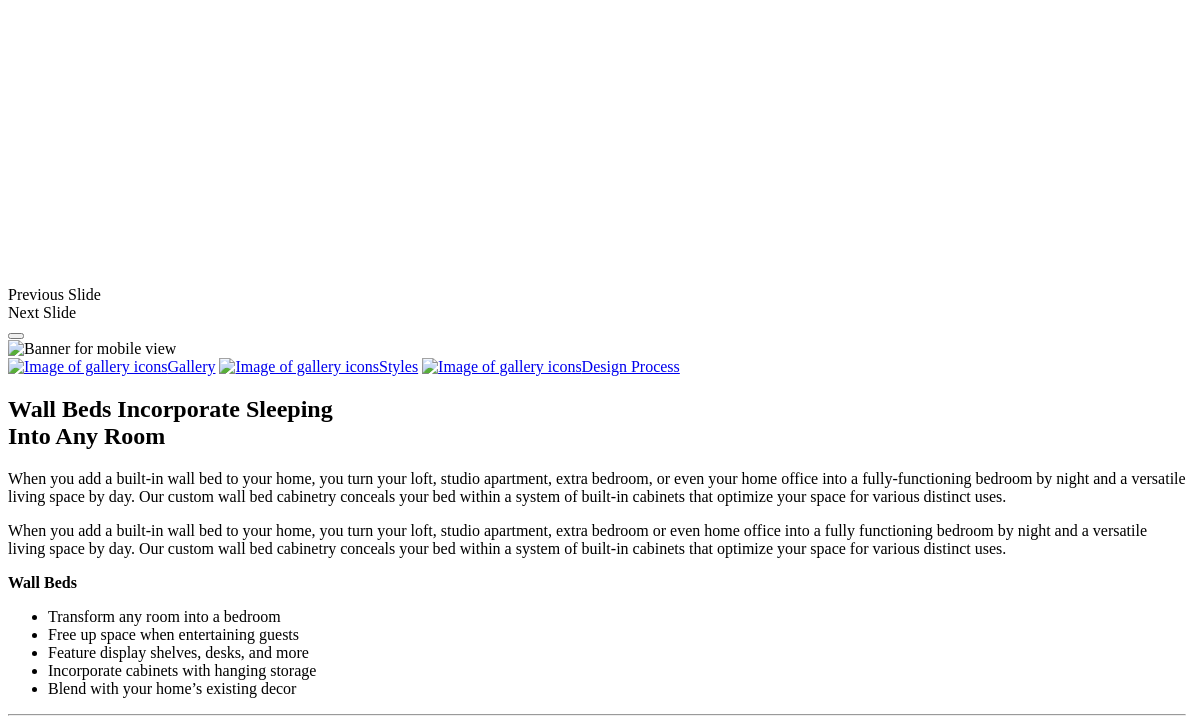 click on "Murphy Beds" at bounding box center [132, -640] 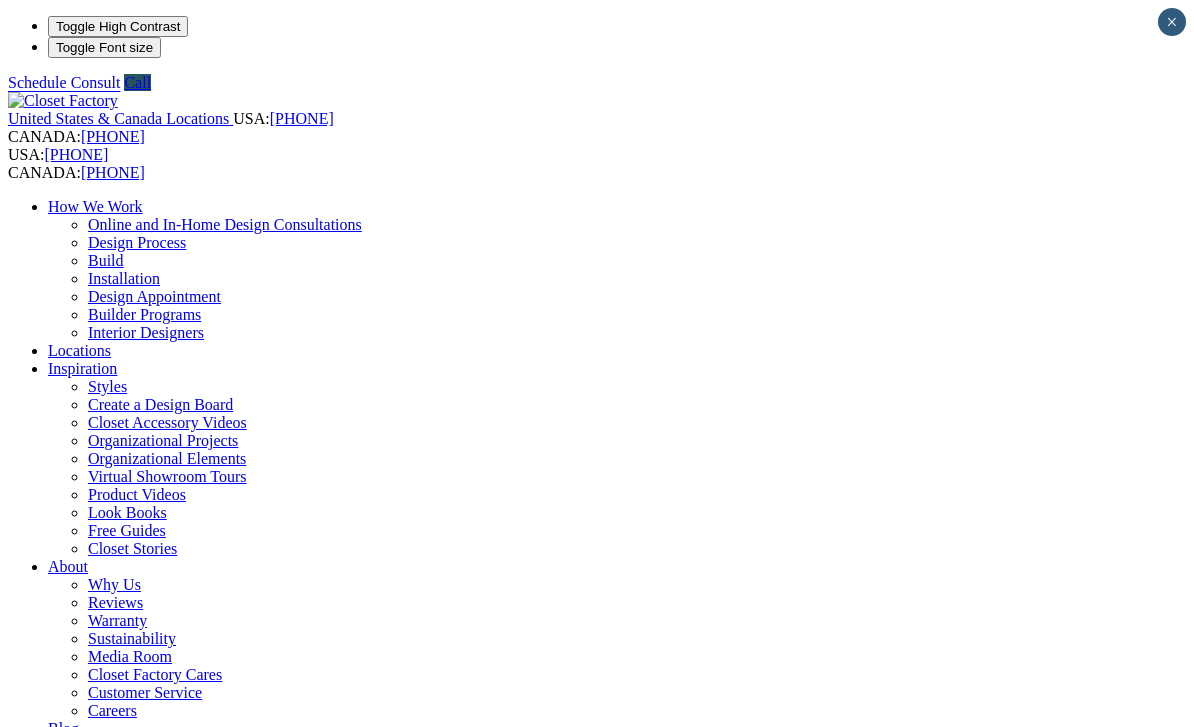 scroll, scrollTop: 0, scrollLeft: 0, axis: both 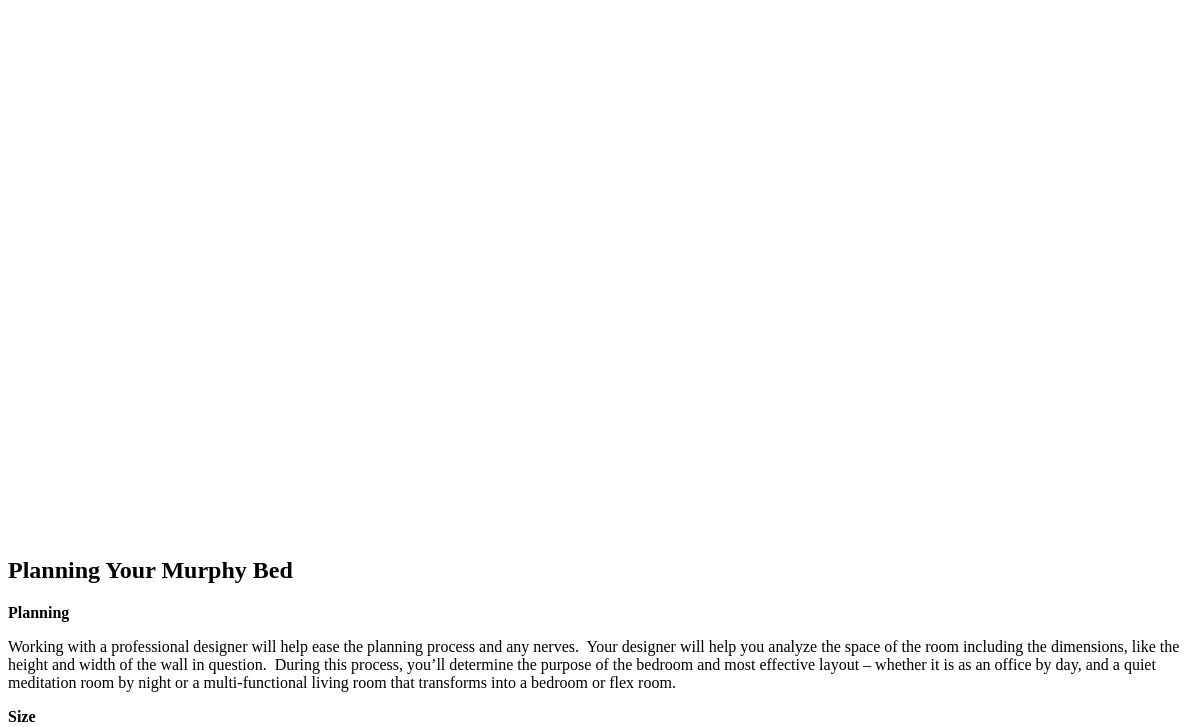 click on "Garage" at bounding box center (71, -1361) 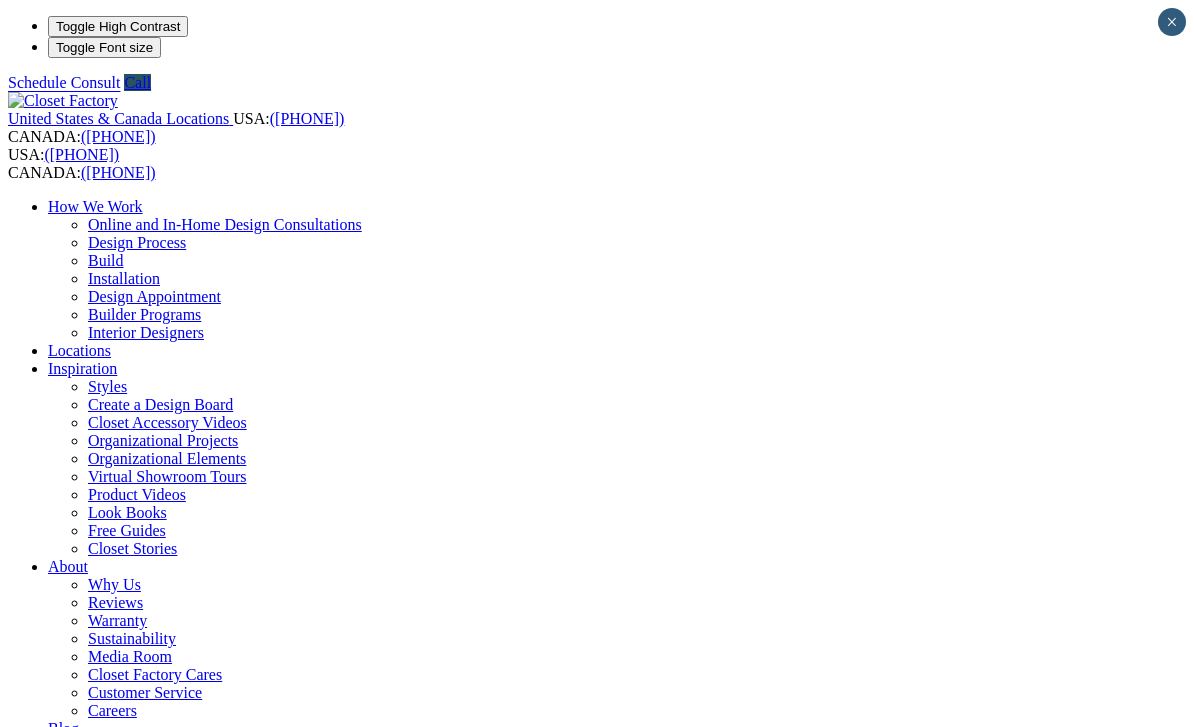 scroll, scrollTop: 0, scrollLeft: 0, axis: both 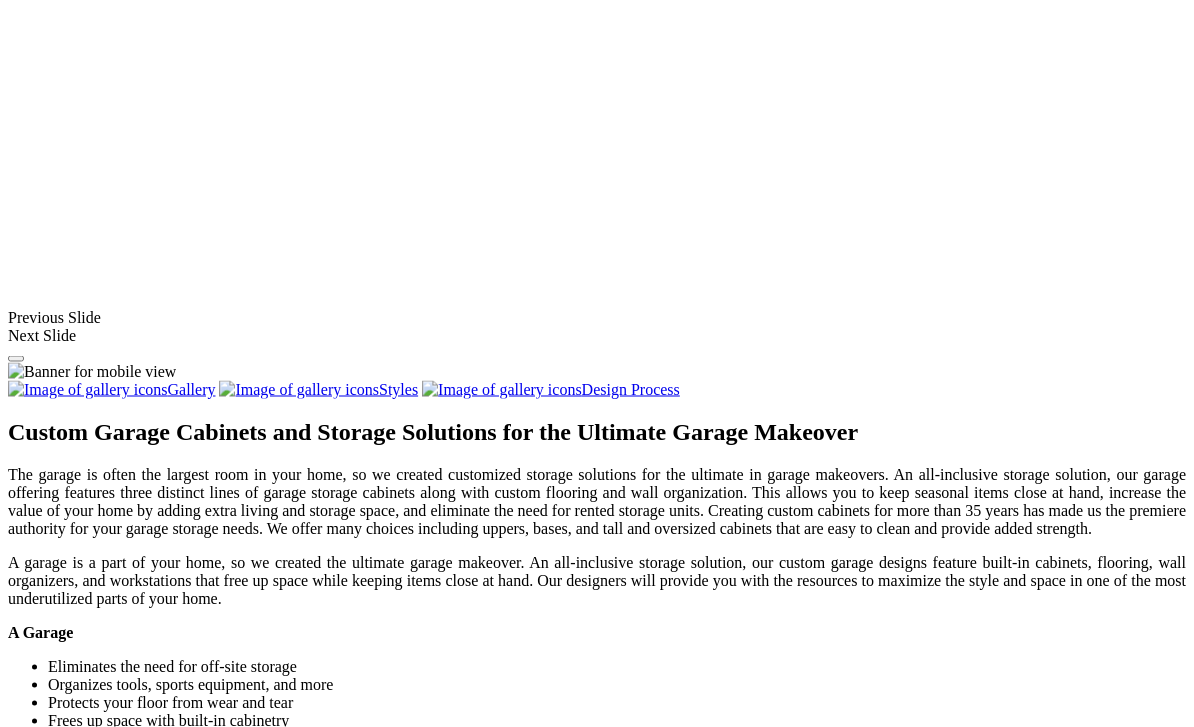 click at bounding box center [186, 1284] 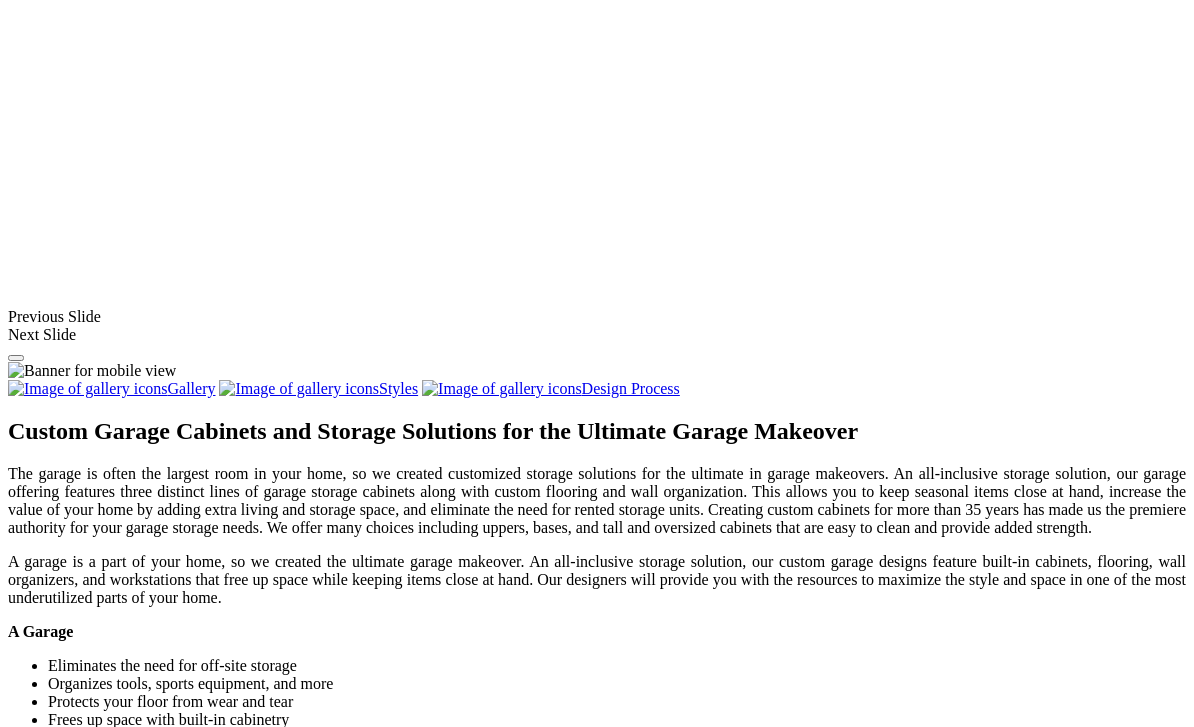 click at bounding box center (8, 33572) 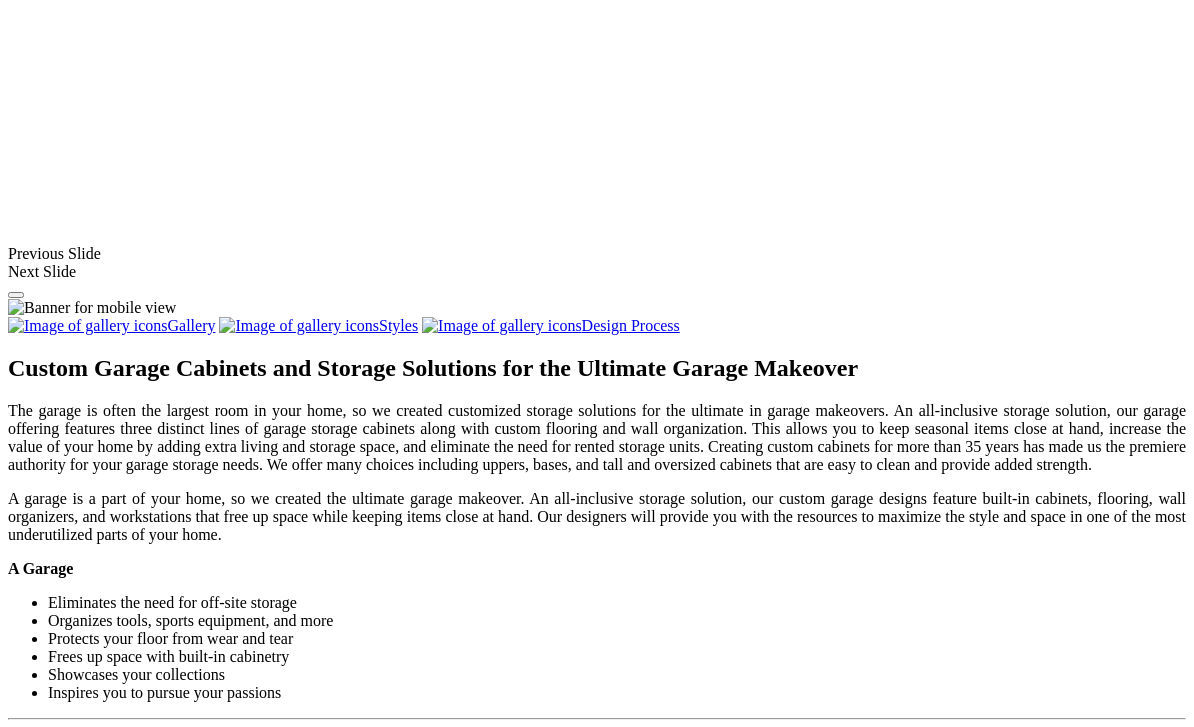 scroll, scrollTop: 1648, scrollLeft: 0, axis: vertical 